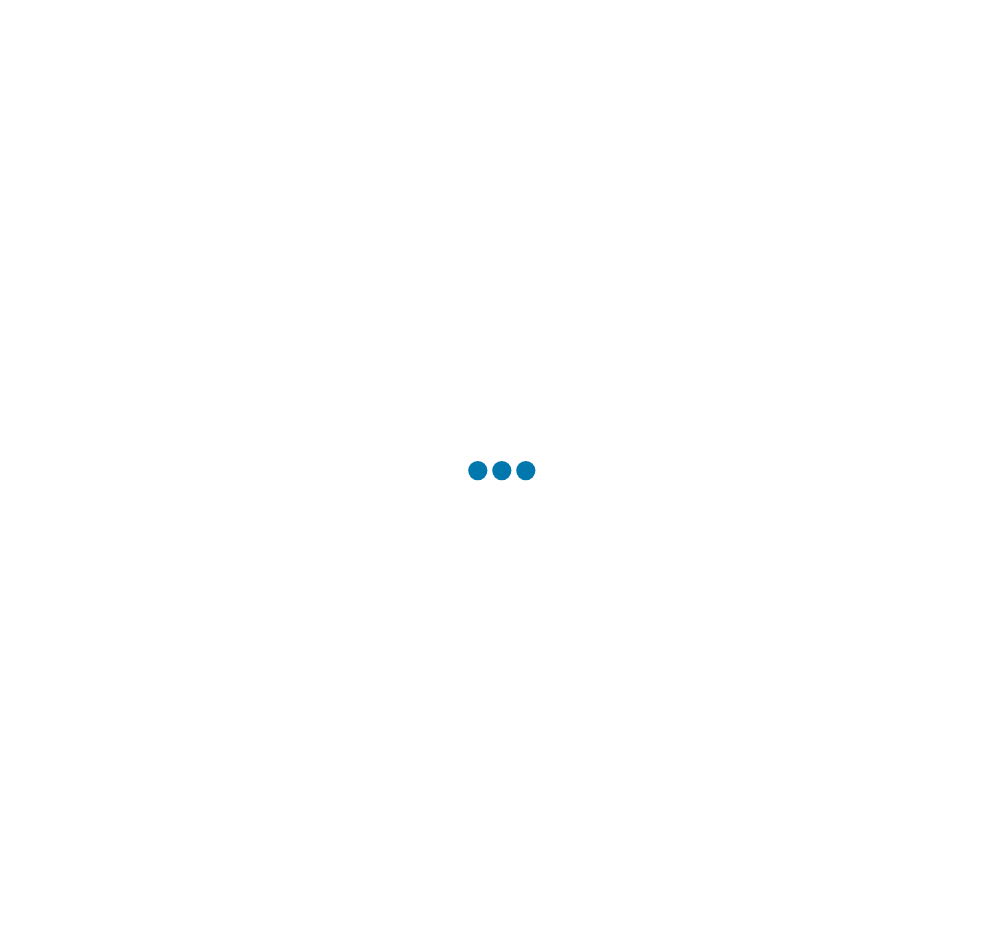 scroll, scrollTop: 0, scrollLeft: 0, axis: both 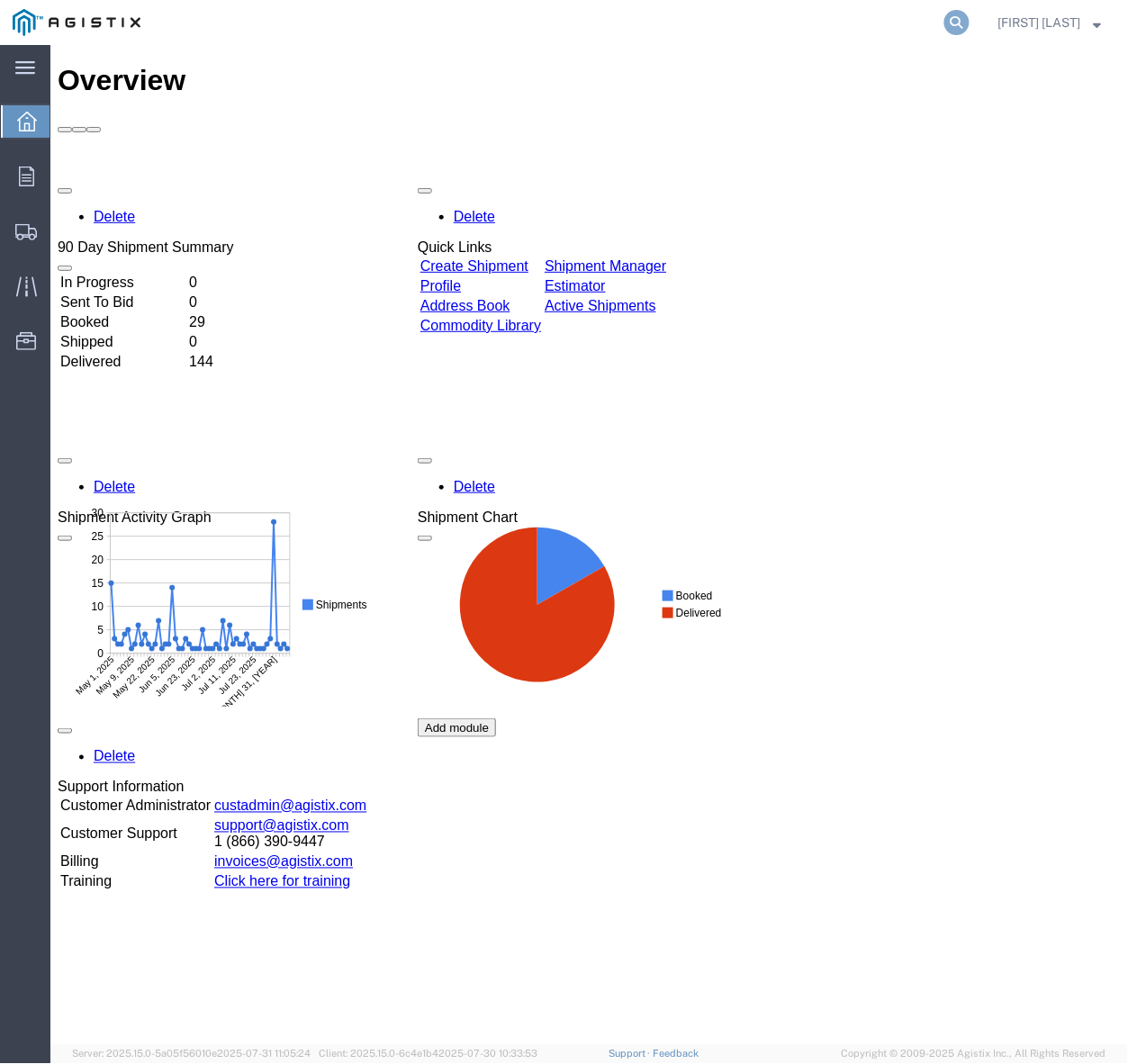 click 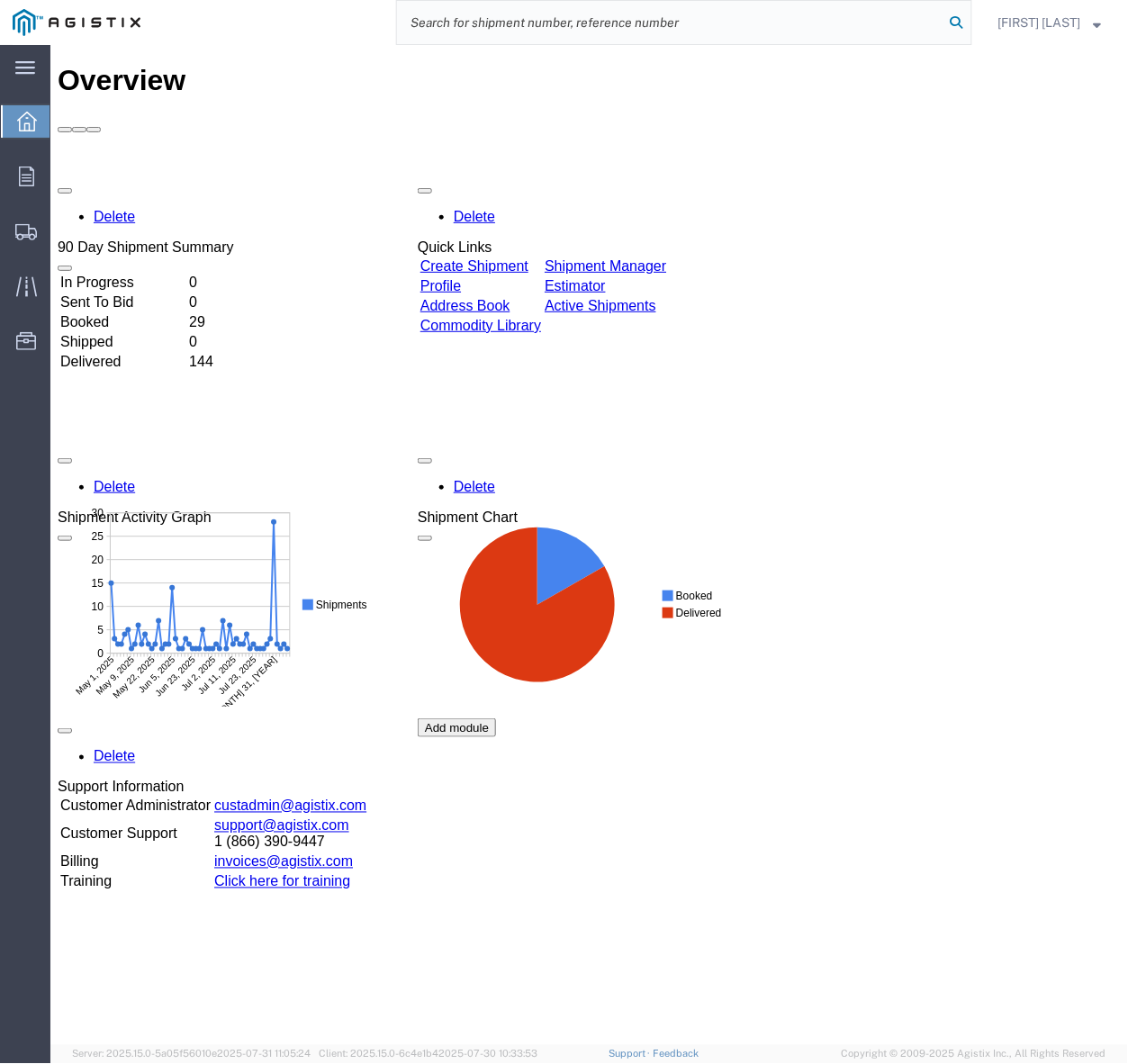 paste on "55147970" 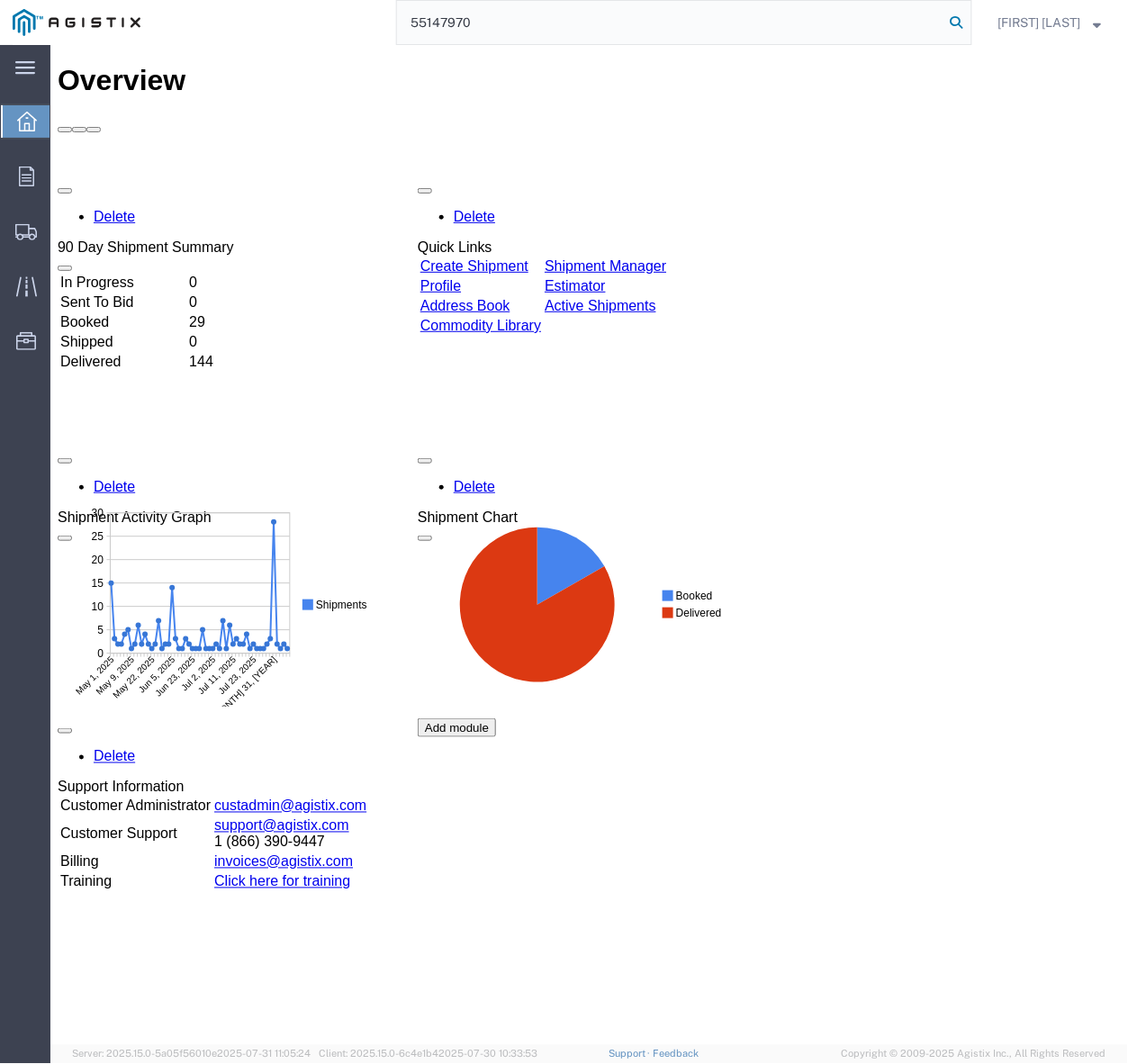 click 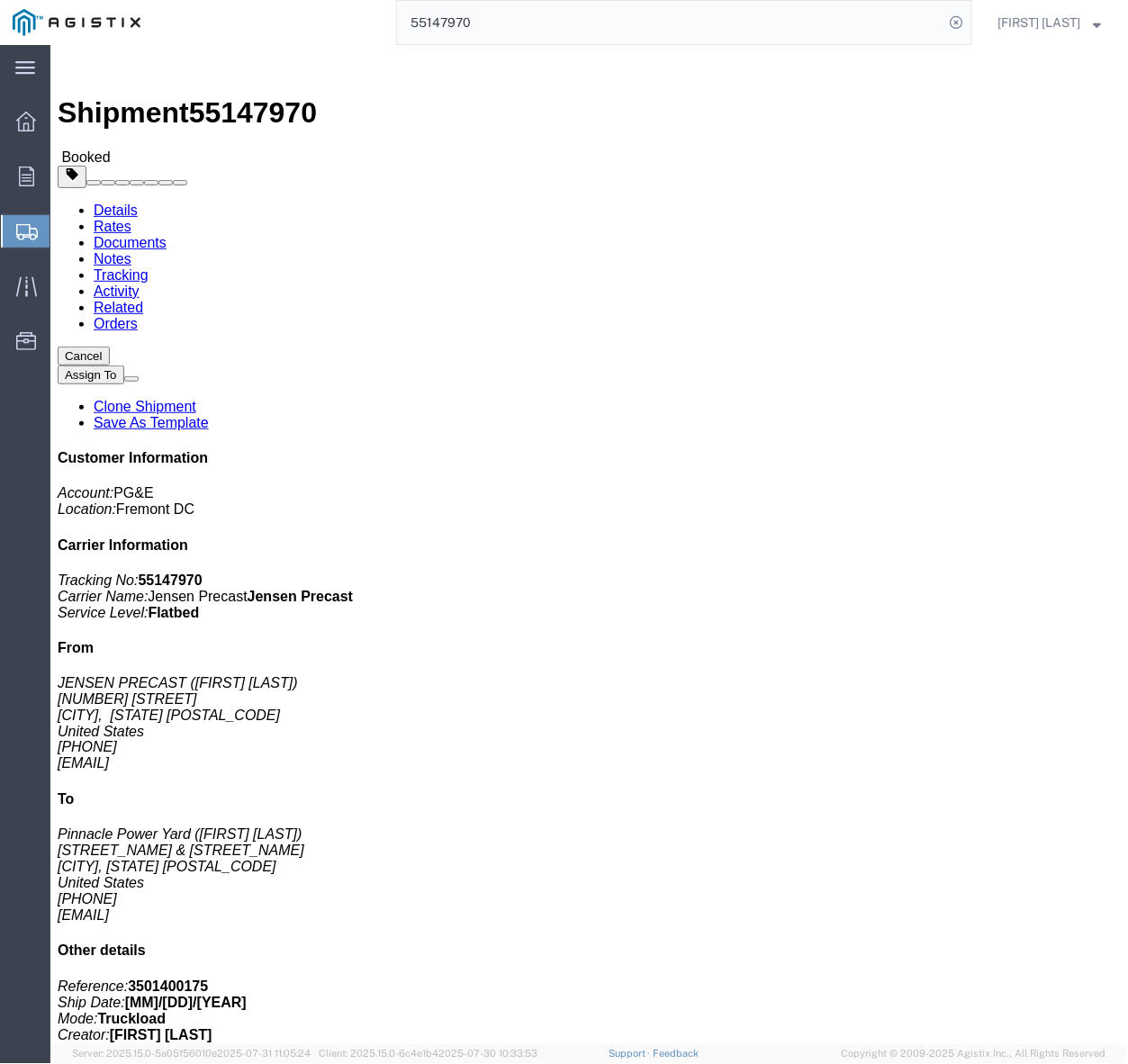 click on "Clone Shipment" 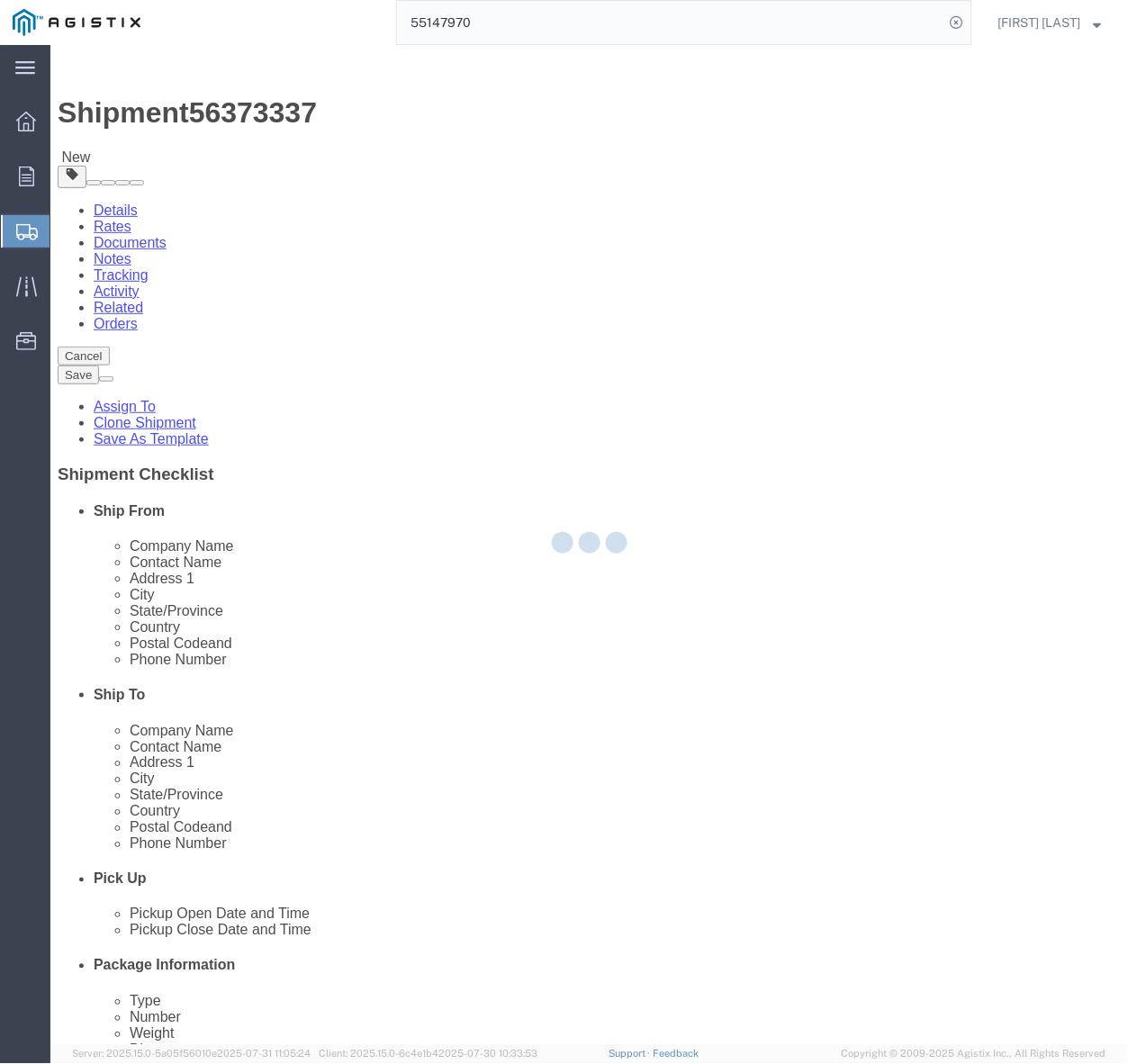 select 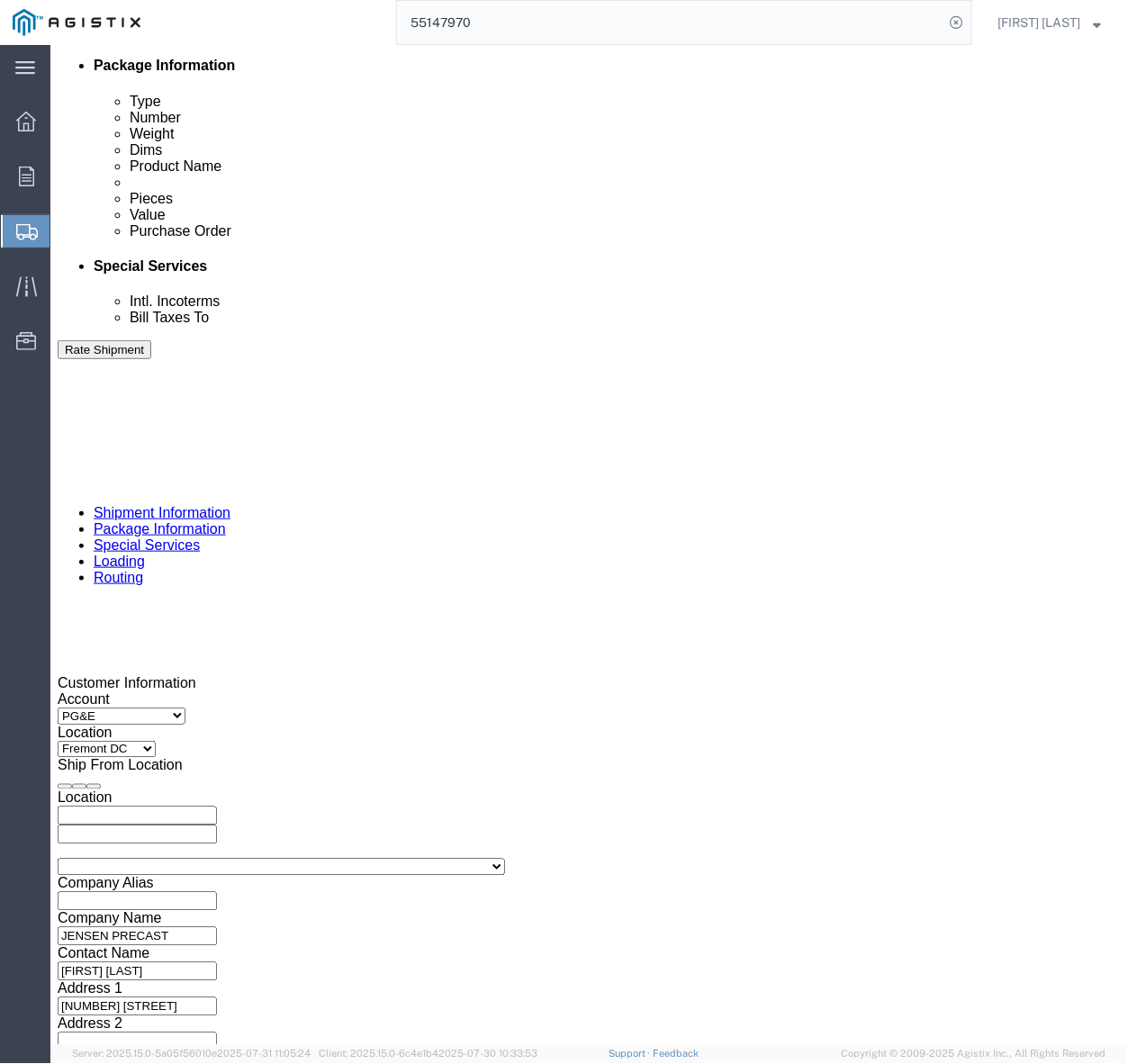 scroll, scrollTop: 1125, scrollLeft: 0, axis: vertical 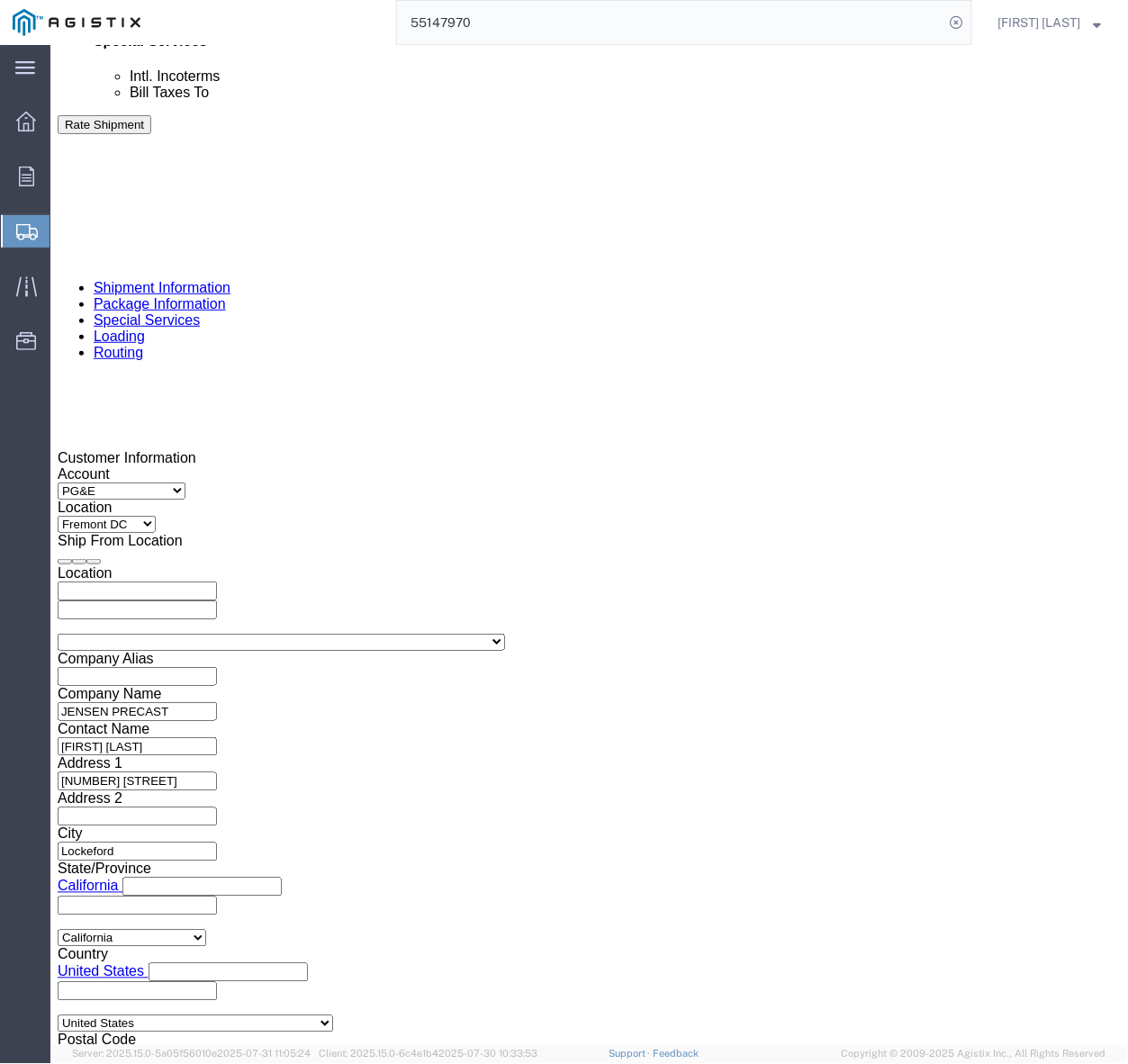 click on "[MONTH] 01 [YEAR] [TIME]" 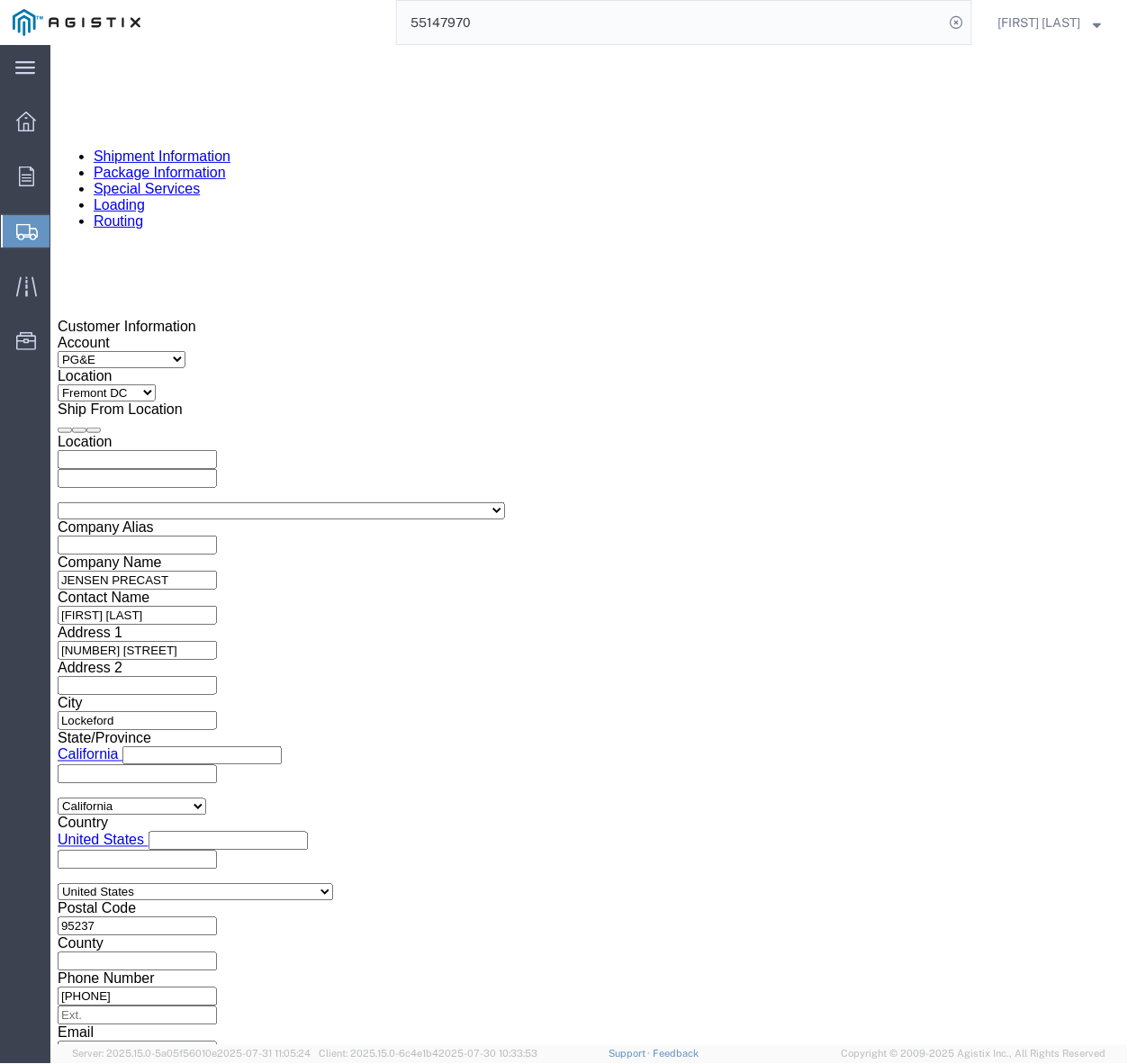 type on "399404" 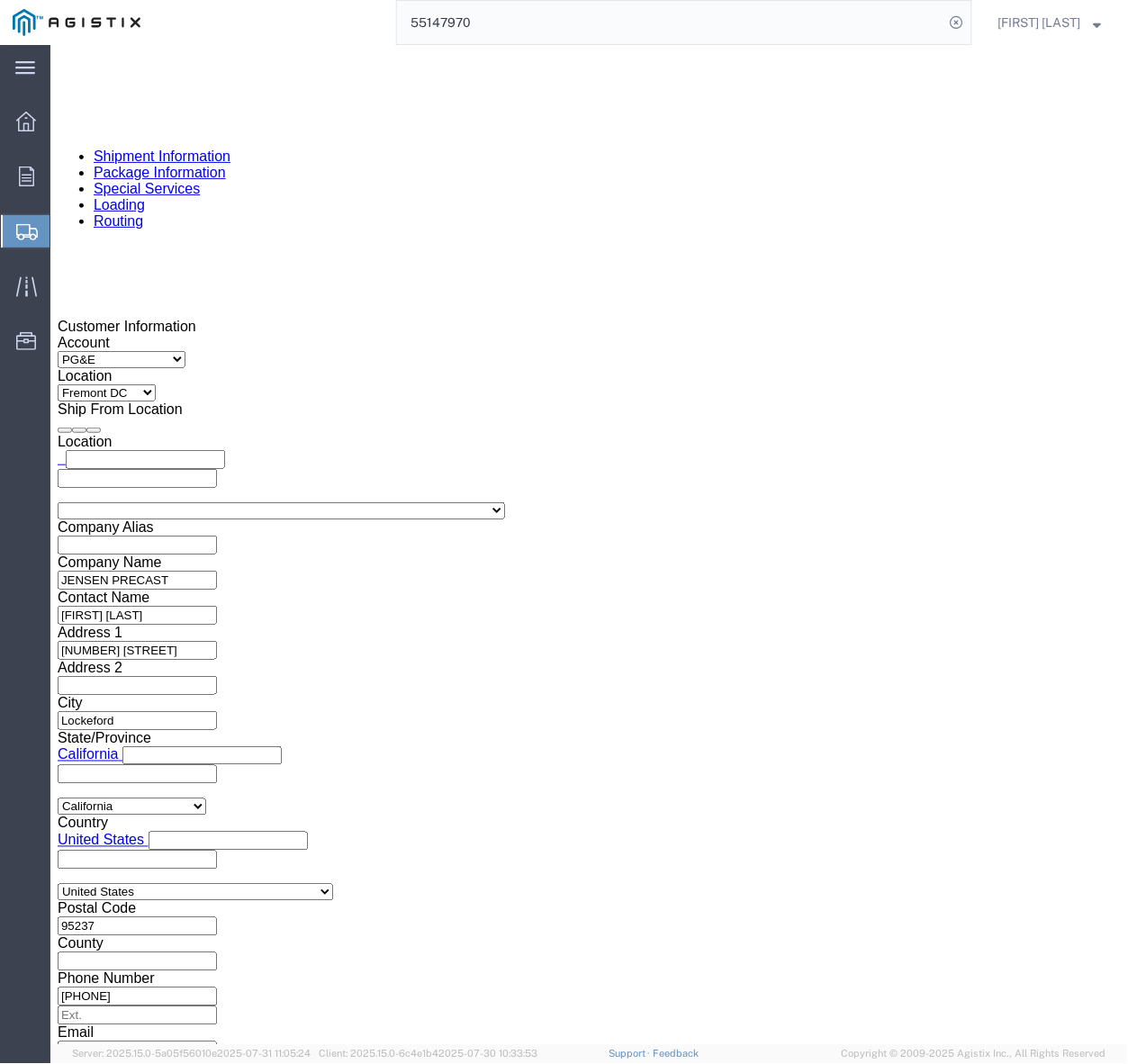 scroll, scrollTop: 0, scrollLeft: 0, axis: both 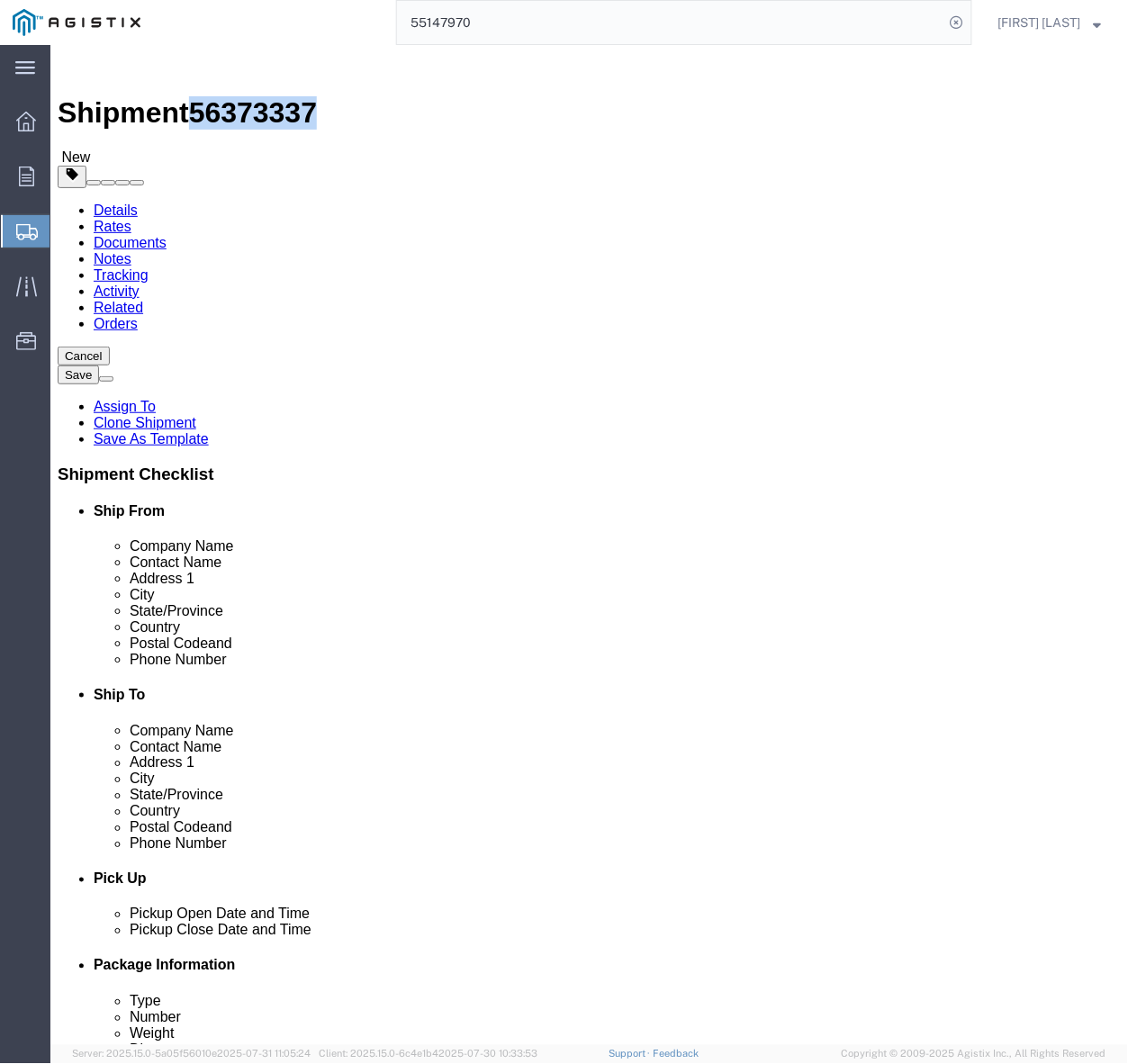 drag, startPoint x: 150, startPoint y: 15, endPoint x: 240, endPoint y: 18, distance: 90.04999 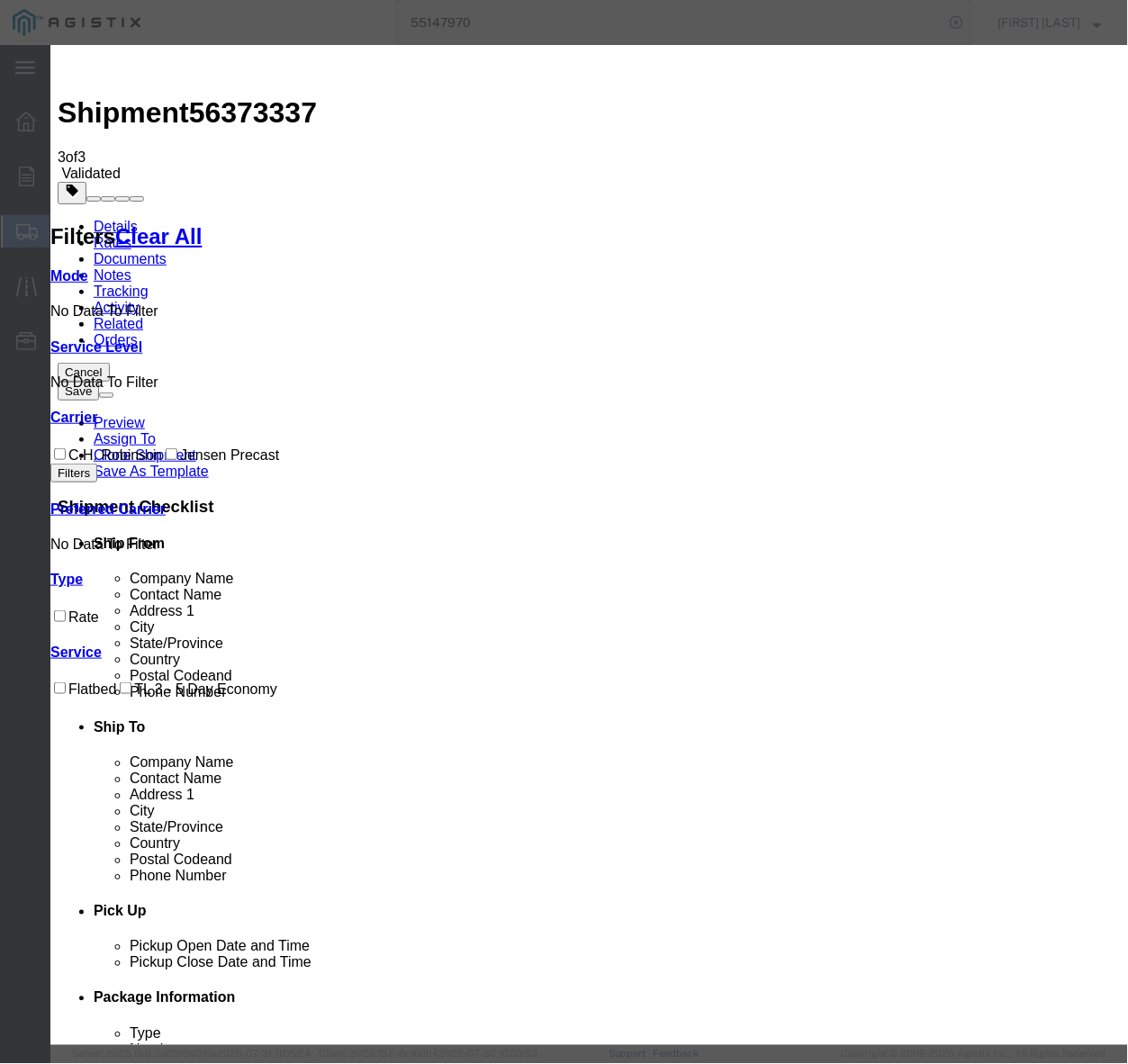 click on "Continue" at bounding box center [87, 3809] 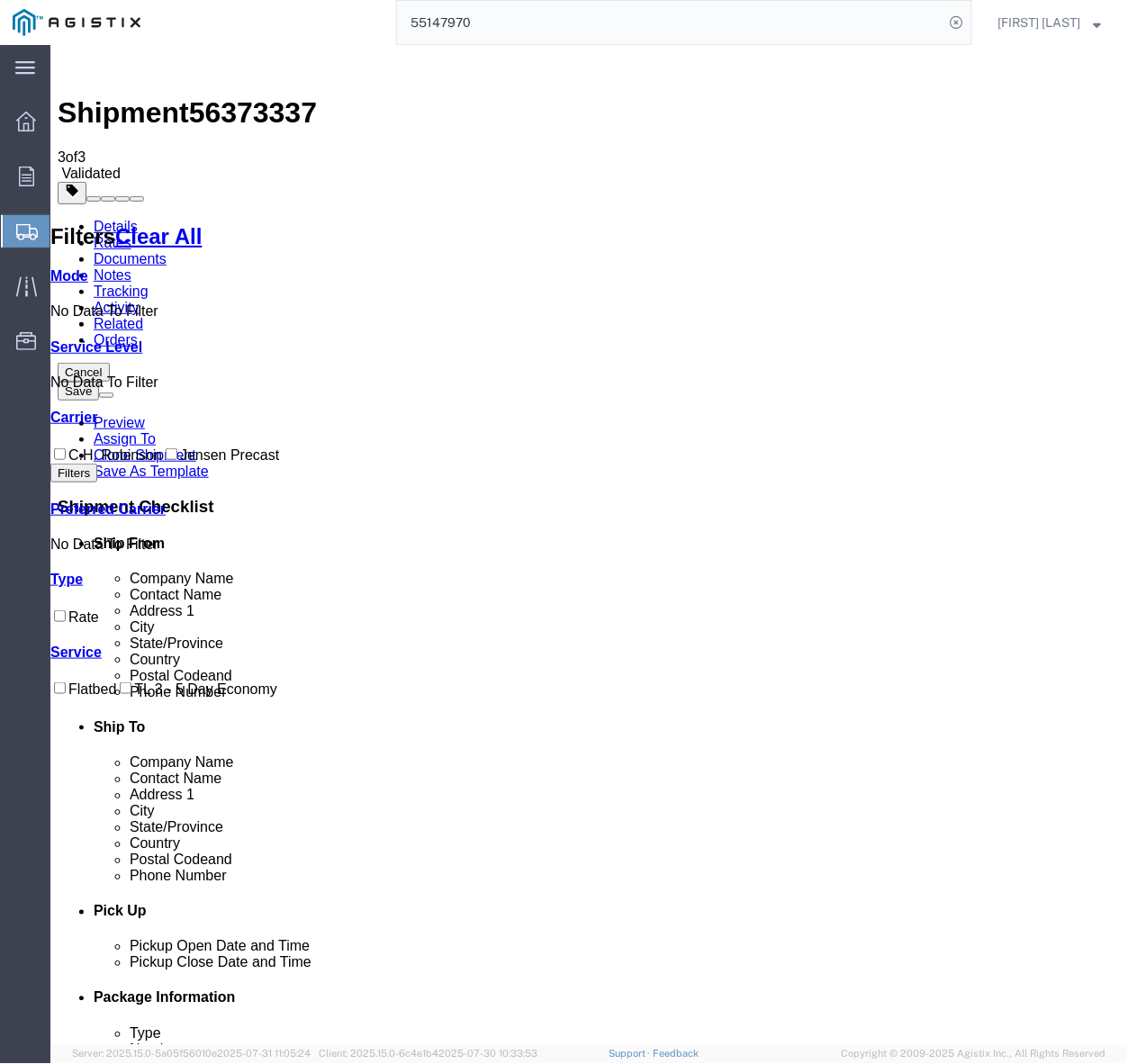click on "Book" at bounding box center [862, 1959] 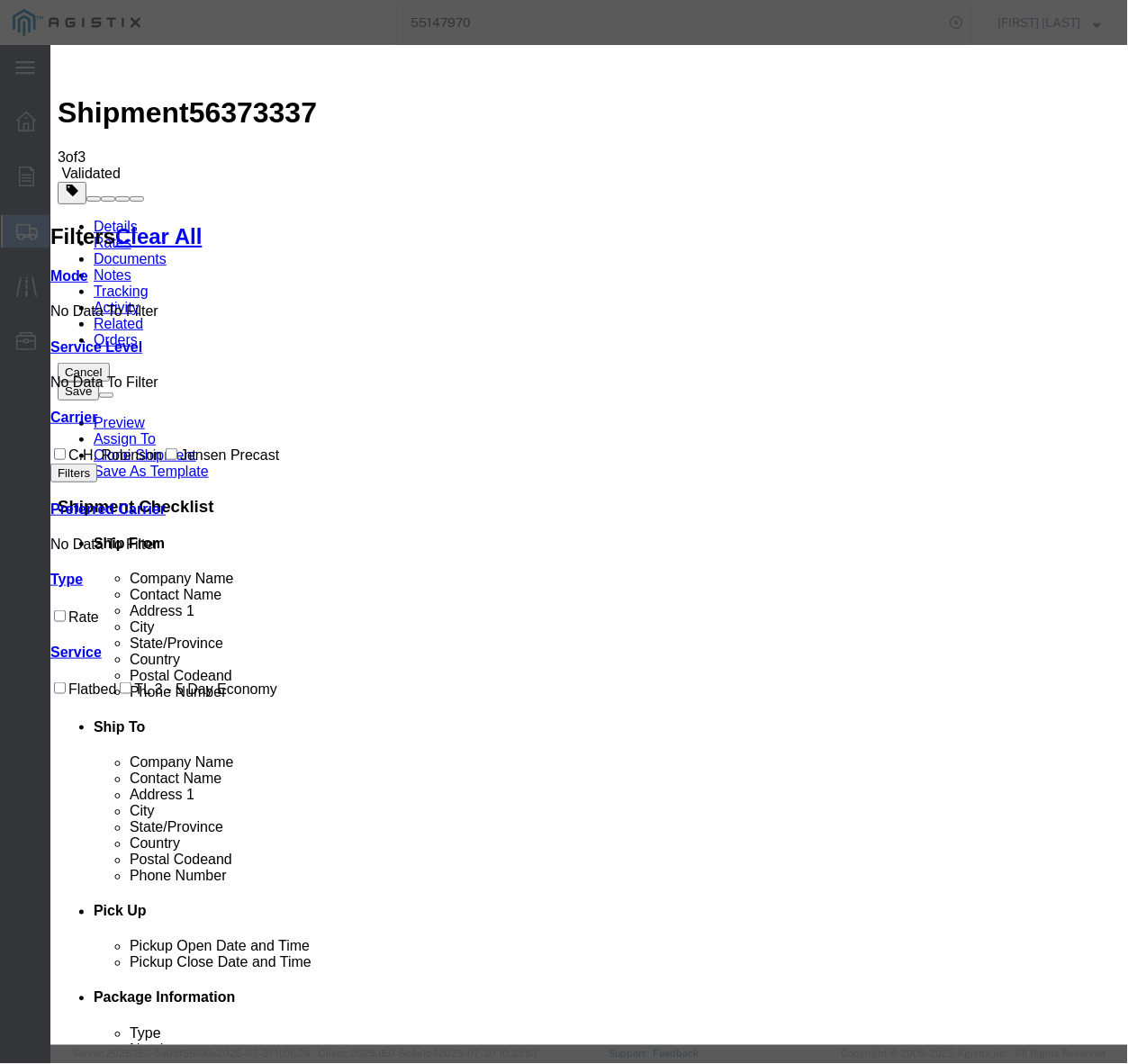 drag, startPoint x: 405, startPoint y: 167, endPoint x: 320, endPoint y: 164, distance: 85.052925 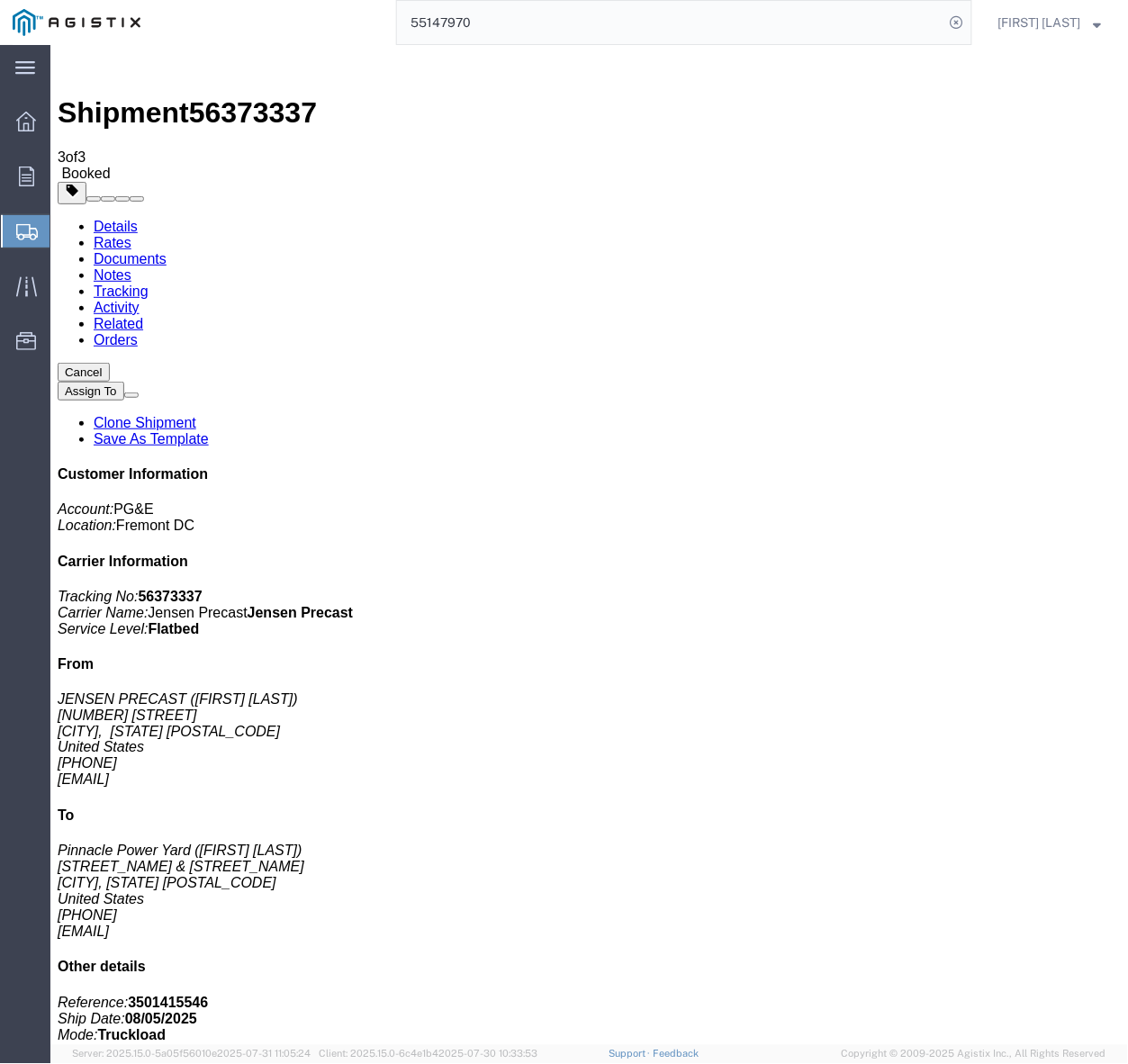 click on "Shipment  56373337 3
of
3   Booked
Details Rates Documents Notes Tracking Activity Related Orders
Cancel
Assign To
Clone Shipment
Save As Template
Customer Information
Account: PG&E
Location: Fremont DC
Carrier Information
Tracking No: 56373337
Carrier Name: Jensen Precast Jensen Precast
Service Level: Flatbed
From
JENSEN PRECAST ([FIRST] [LAST])
12101 Brandt Road Lockeford,
CA 95237
United States
[PHONE] [EMAIL]
To
Pinnacle Power Yard ([FIRST] [LAST])
A St & Azuar Dr Vallejo, CA 94592
United States
[PHONE] [EMAIL]
Other details
Reference: 3501415546
Ship Date: 08/05/2025
Mode: Truckload
Creator: [FIRST] [LAST]
Creator: [EMAIL]
Last Saved:" at bounding box center (588, 1858) 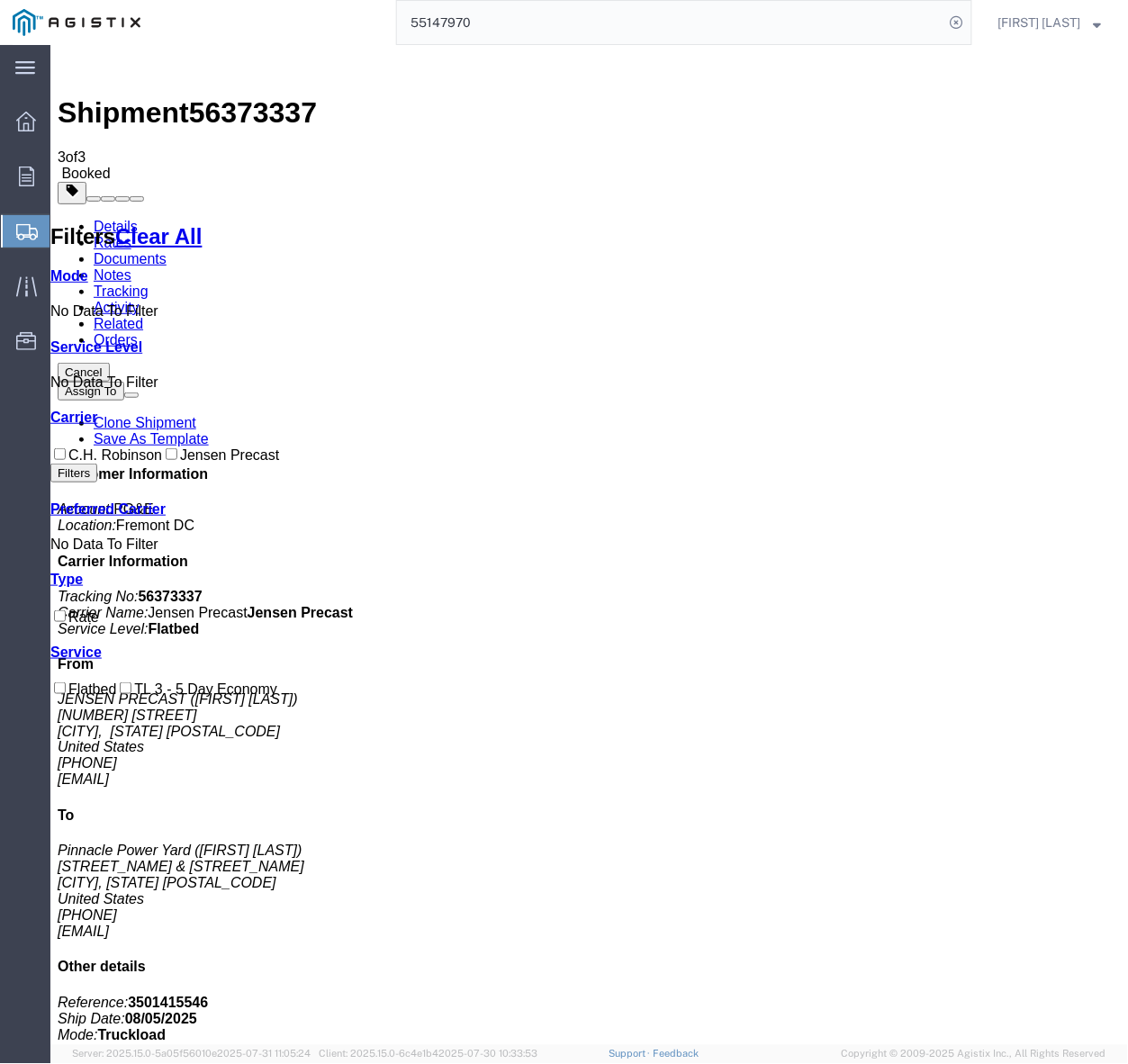 click on "Details" at bounding box center (114, 225) 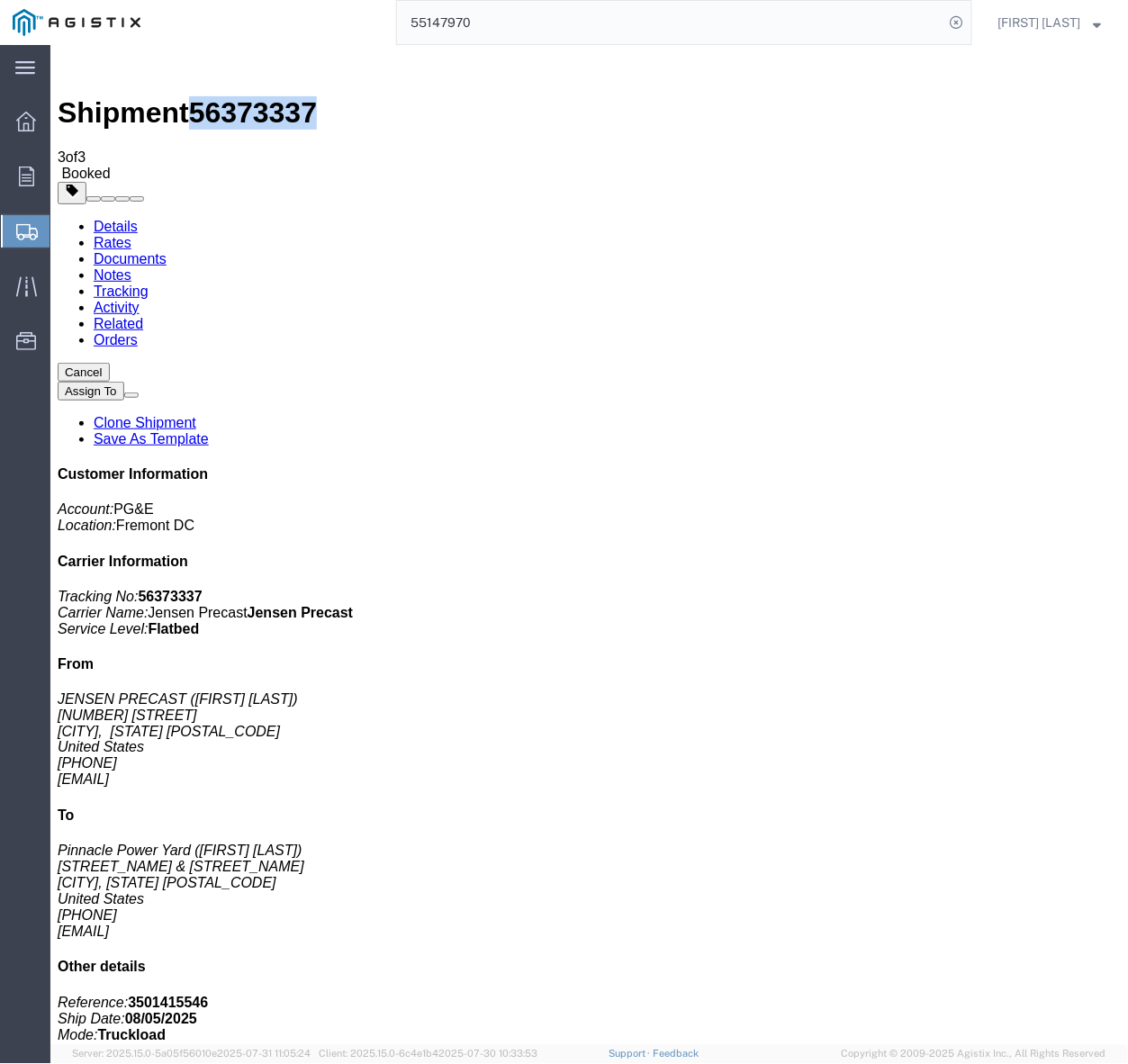 drag, startPoint x: 252, startPoint y: 23, endPoint x: 149, endPoint y: 25, distance: 103.01942 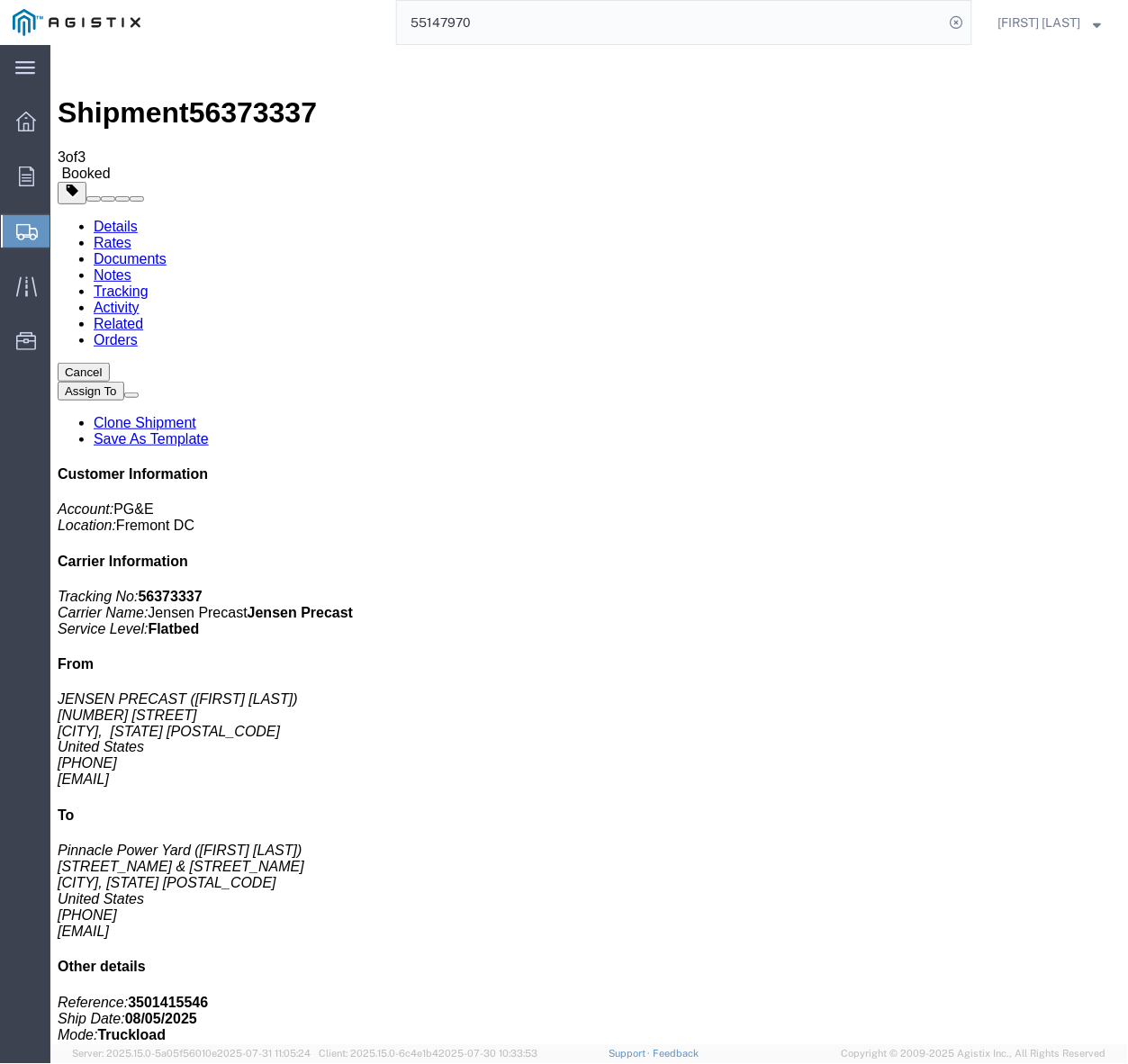 drag, startPoint x: 683, startPoint y: 429, endPoint x: 699, endPoint y: 380, distance: 51.546096 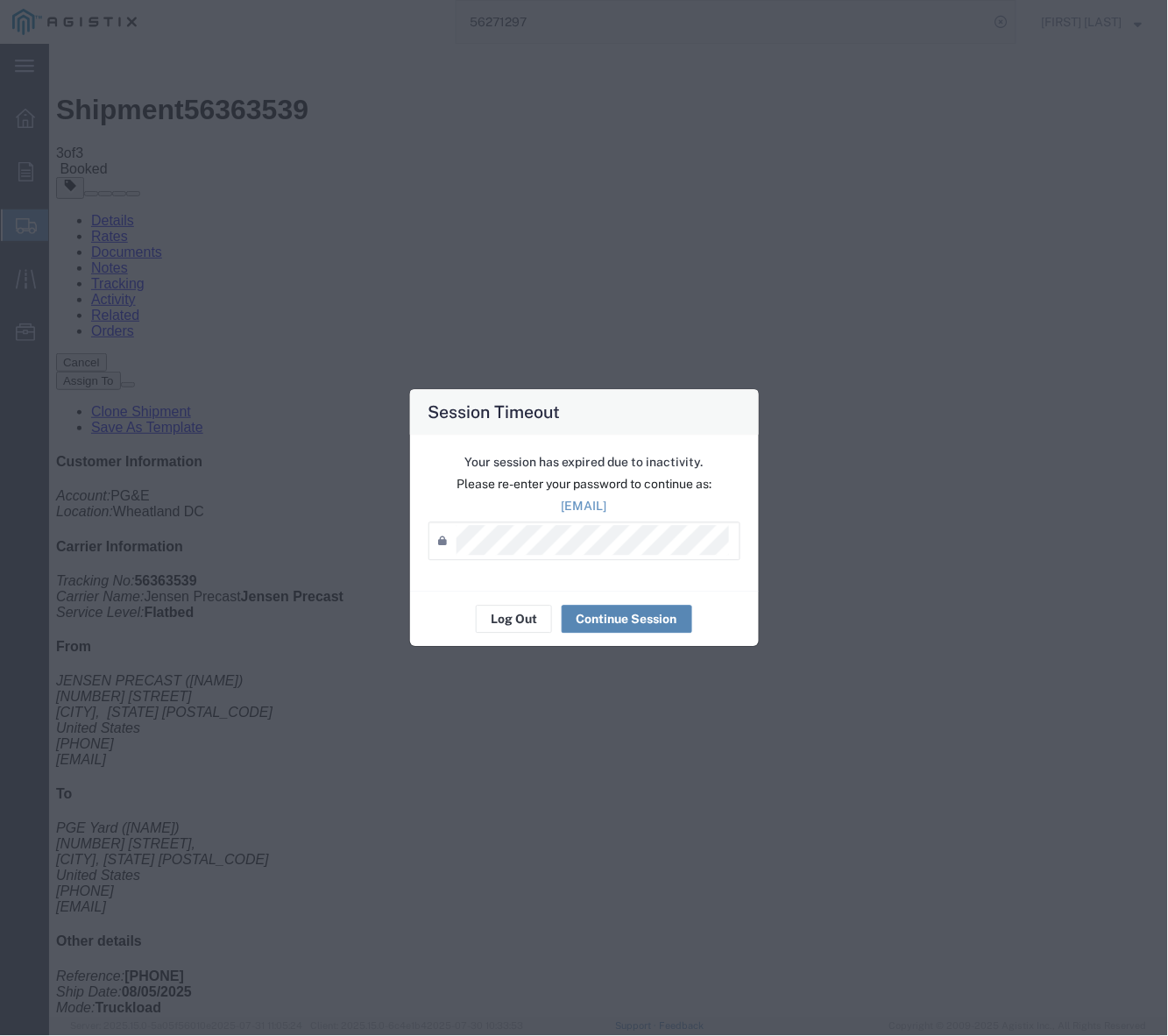 scroll, scrollTop: 0, scrollLeft: 0, axis: both 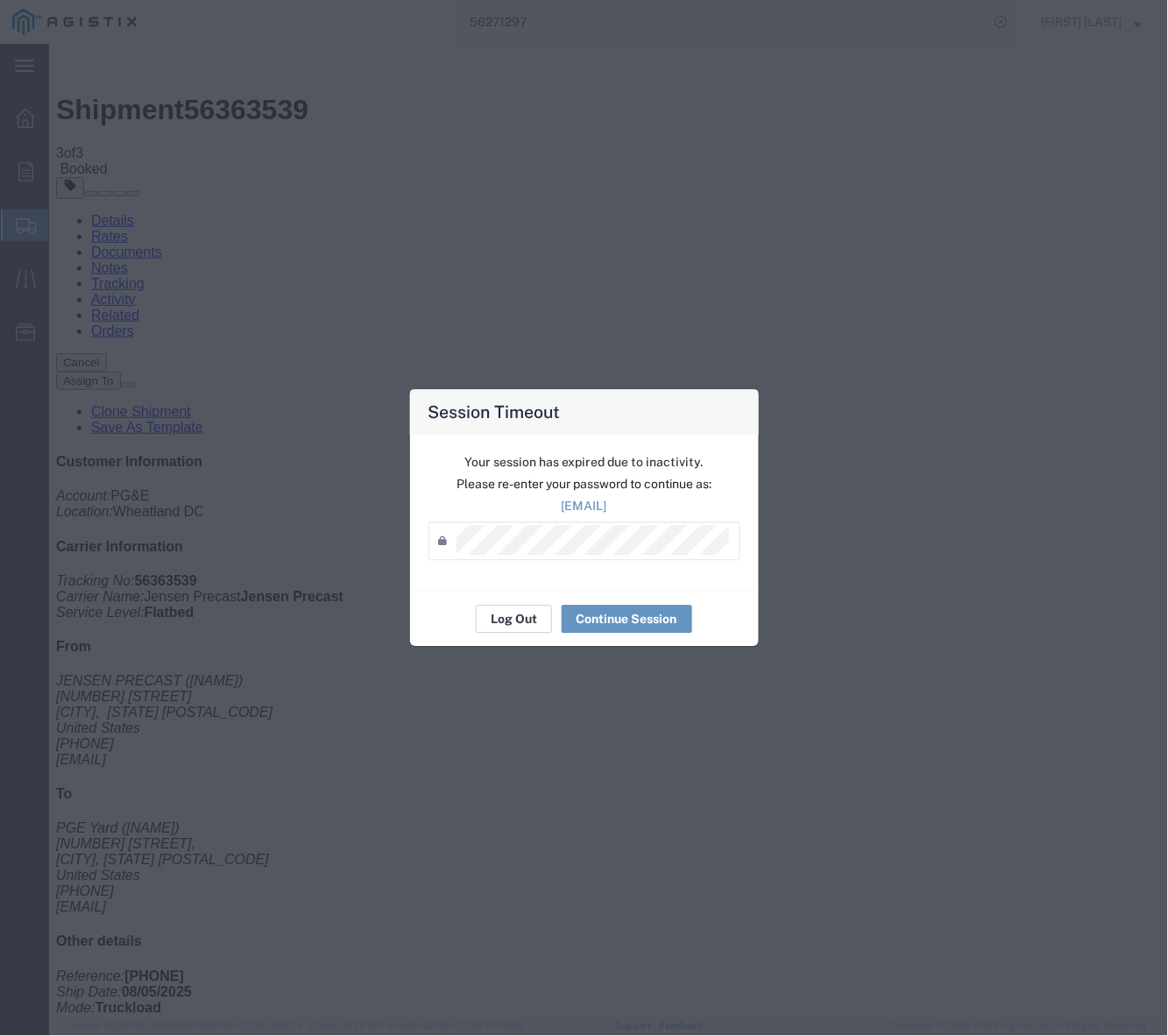 click on "Log Out" 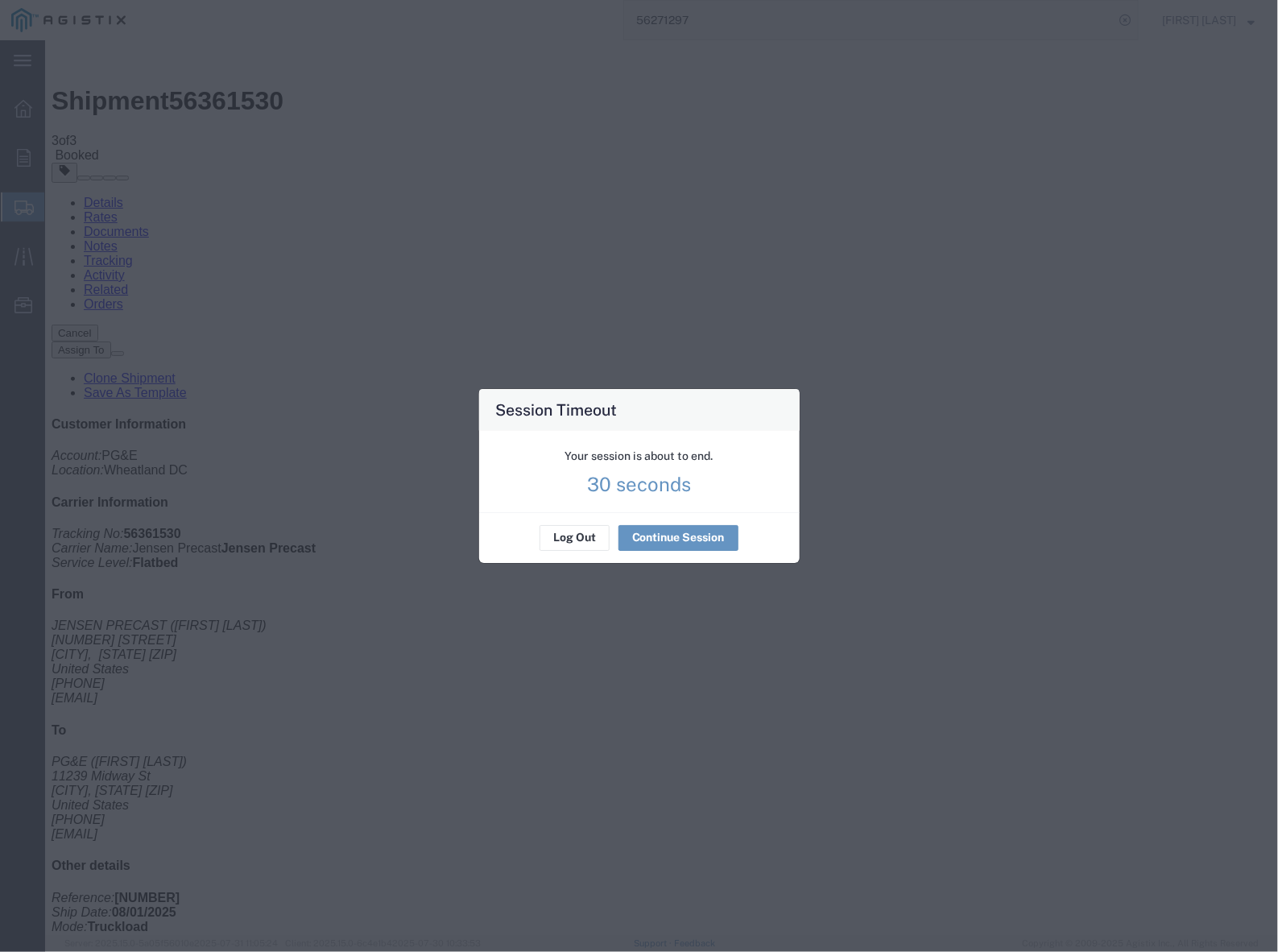 scroll, scrollTop: 0, scrollLeft: 0, axis: both 